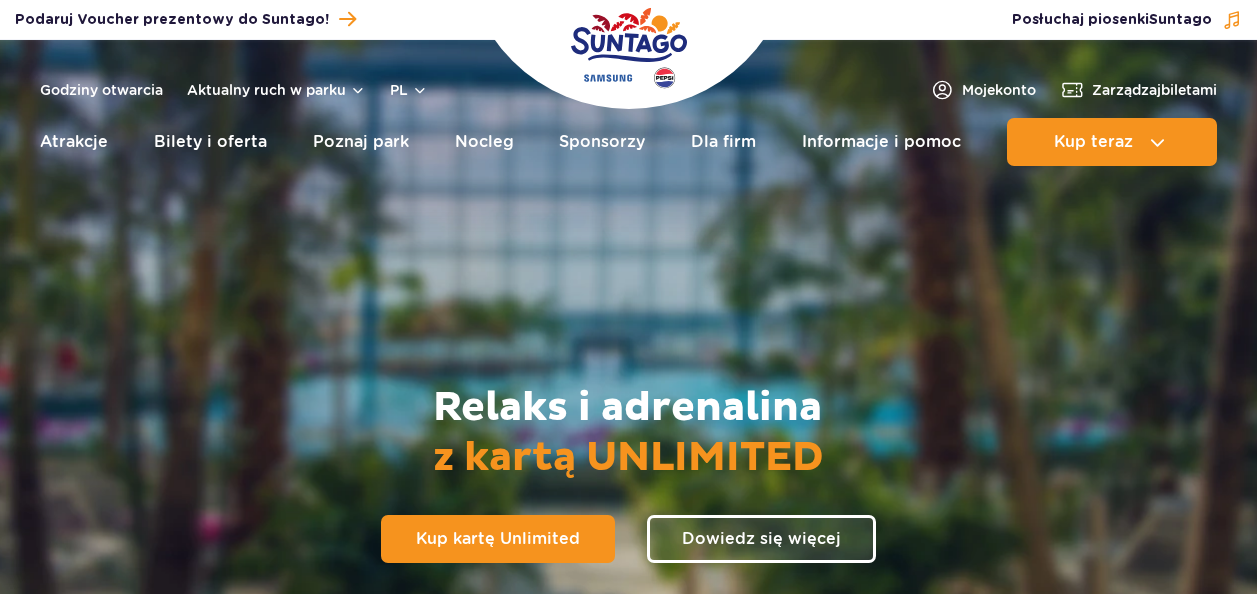 scroll, scrollTop: 0, scrollLeft: 0, axis: both 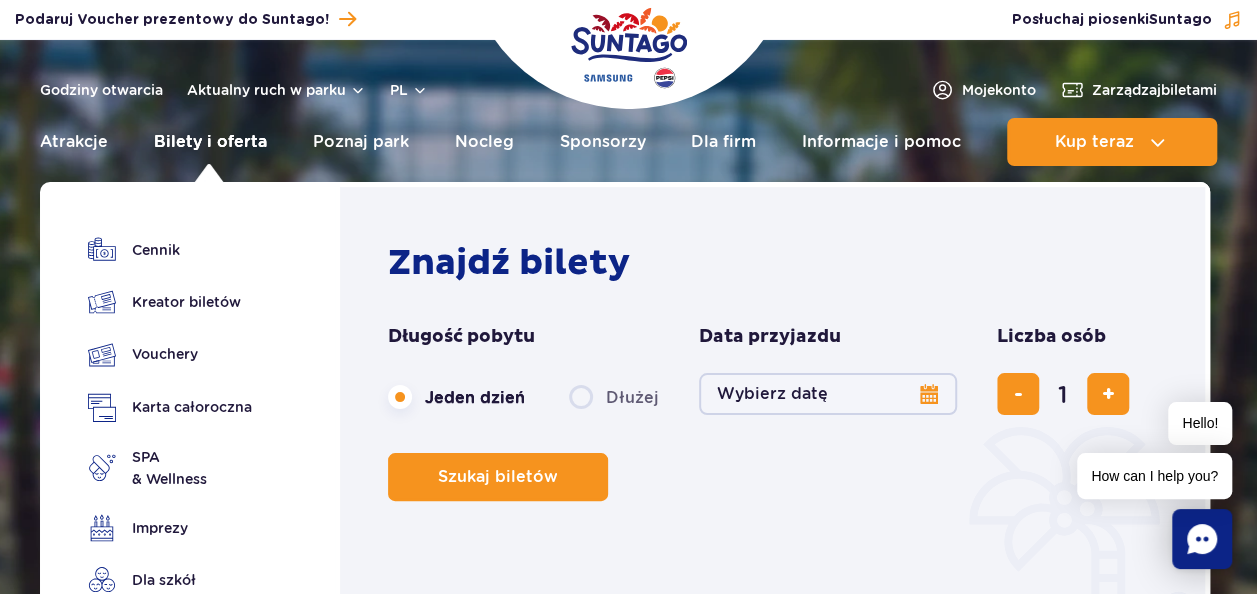 click on "Bilety i oferta" at bounding box center (210, 142) 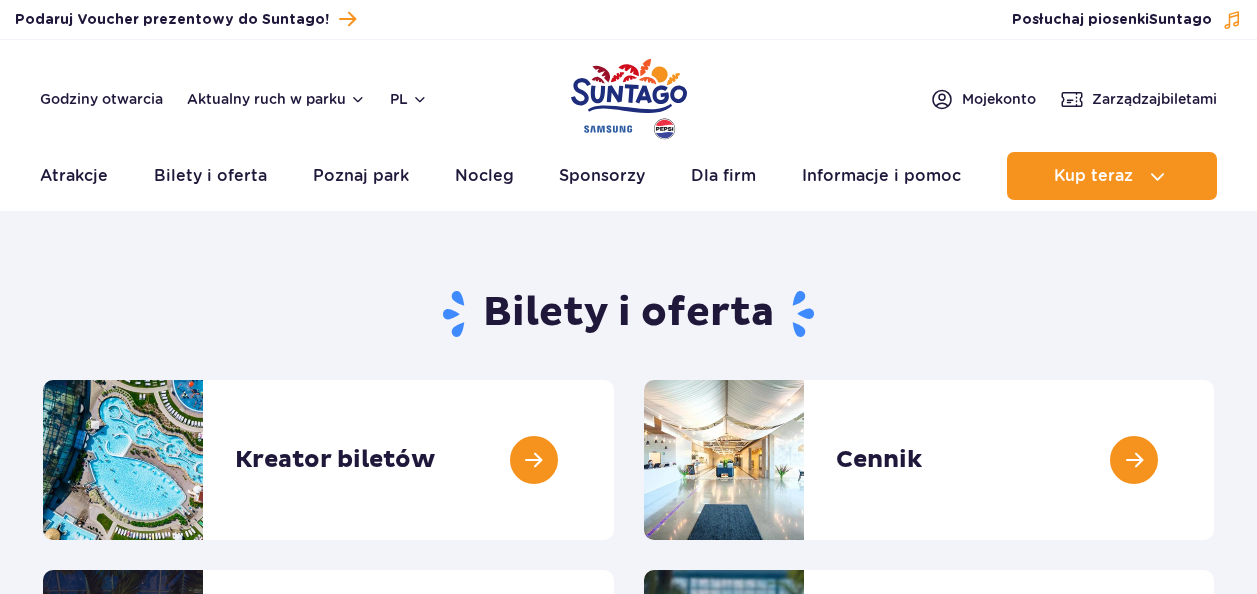 scroll, scrollTop: 0, scrollLeft: 0, axis: both 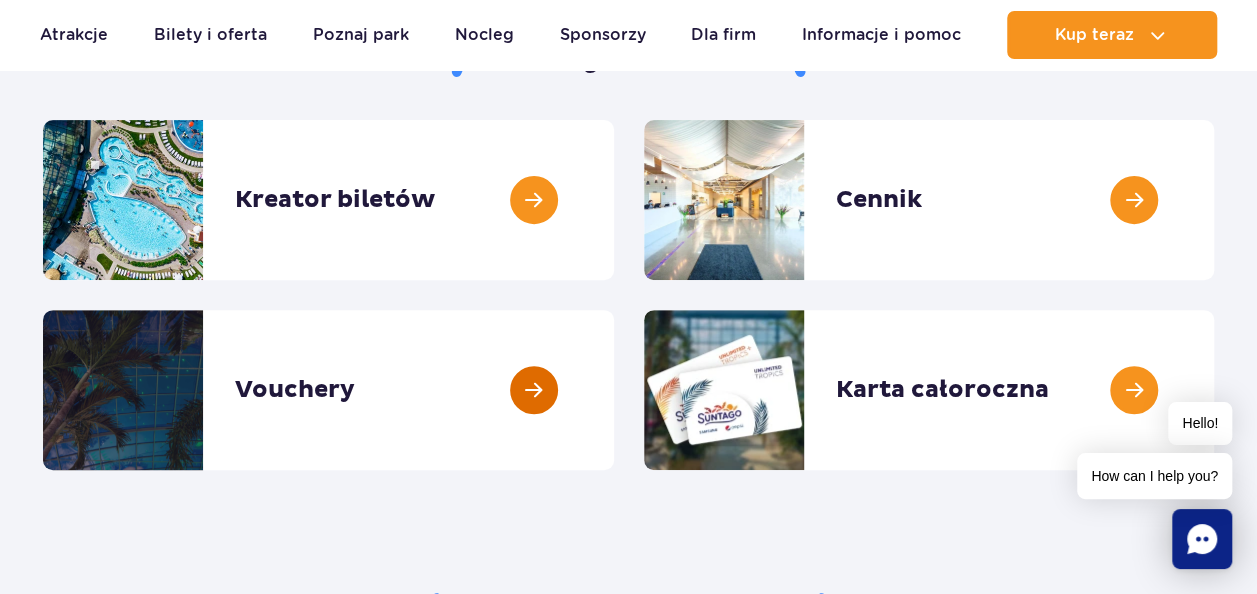 click at bounding box center (614, 390) 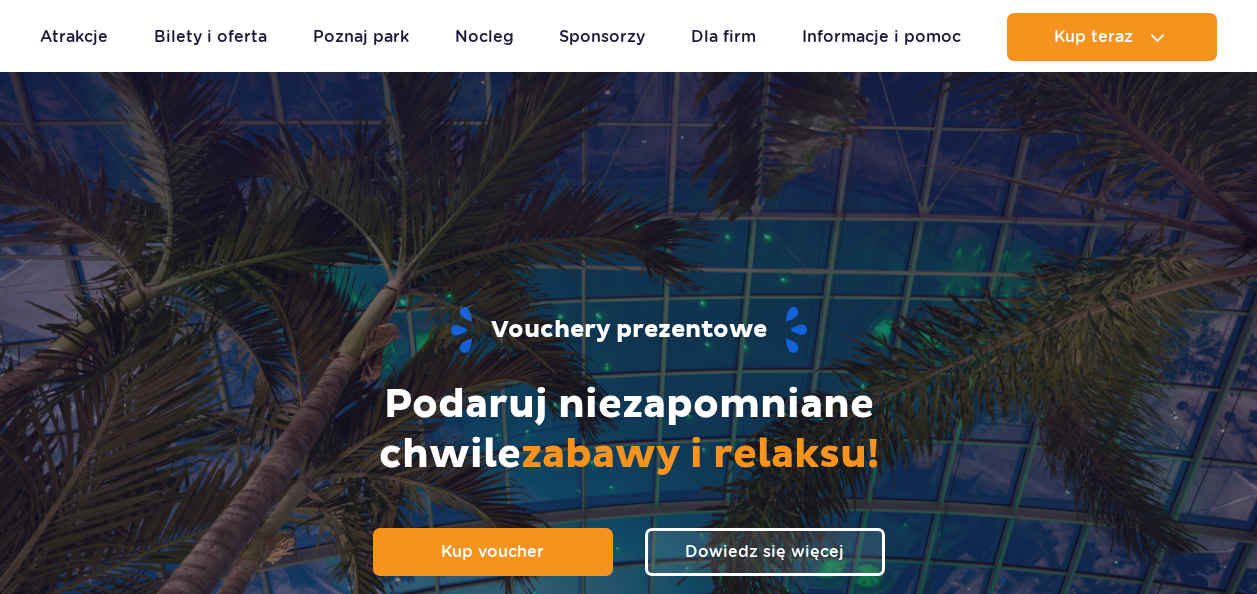 scroll, scrollTop: 583, scrollLeft: 0, axis: vertical 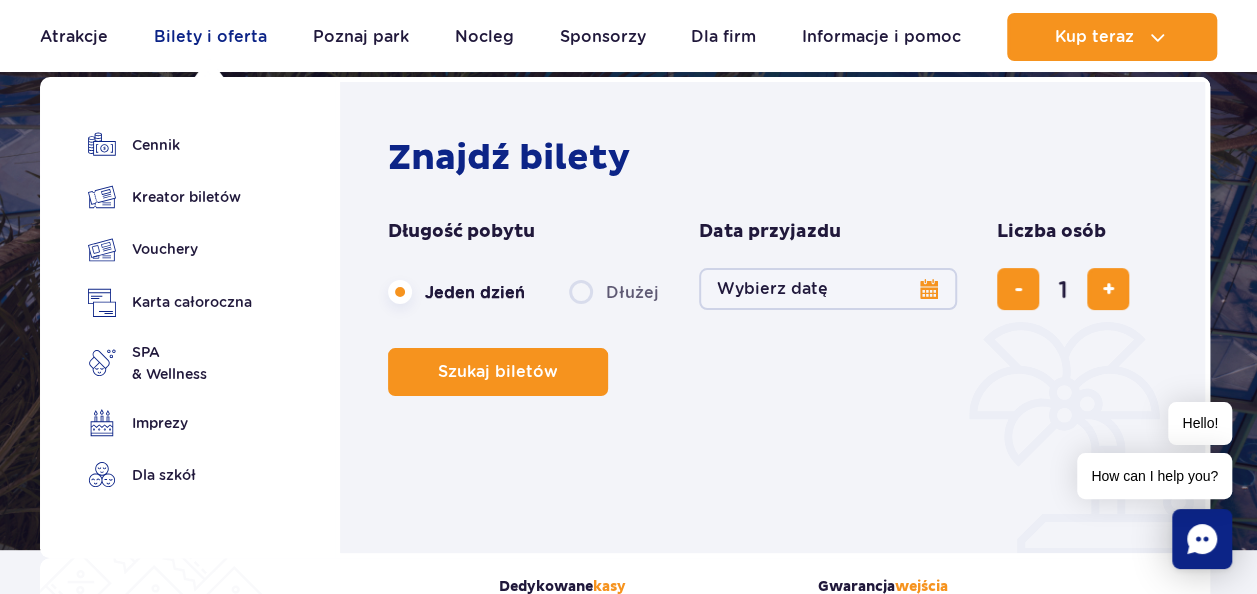 click on "Bilety i oferta" at bounding box center [210, 37] 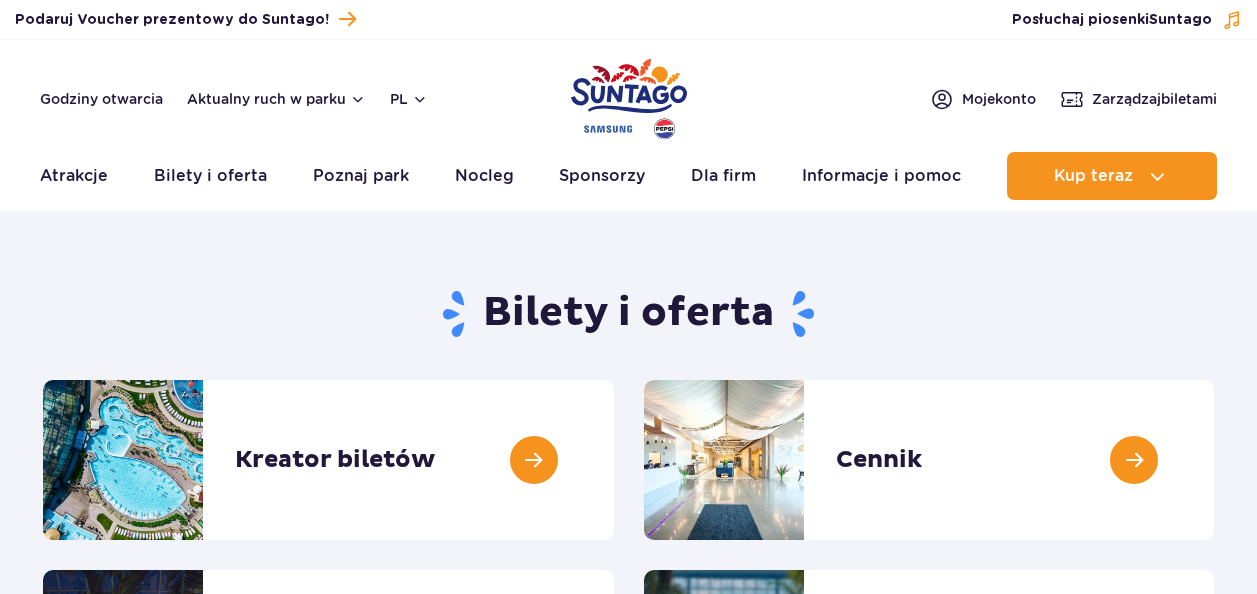 scroll, scrollTop: 0, scrollLeft: 0, axis: both 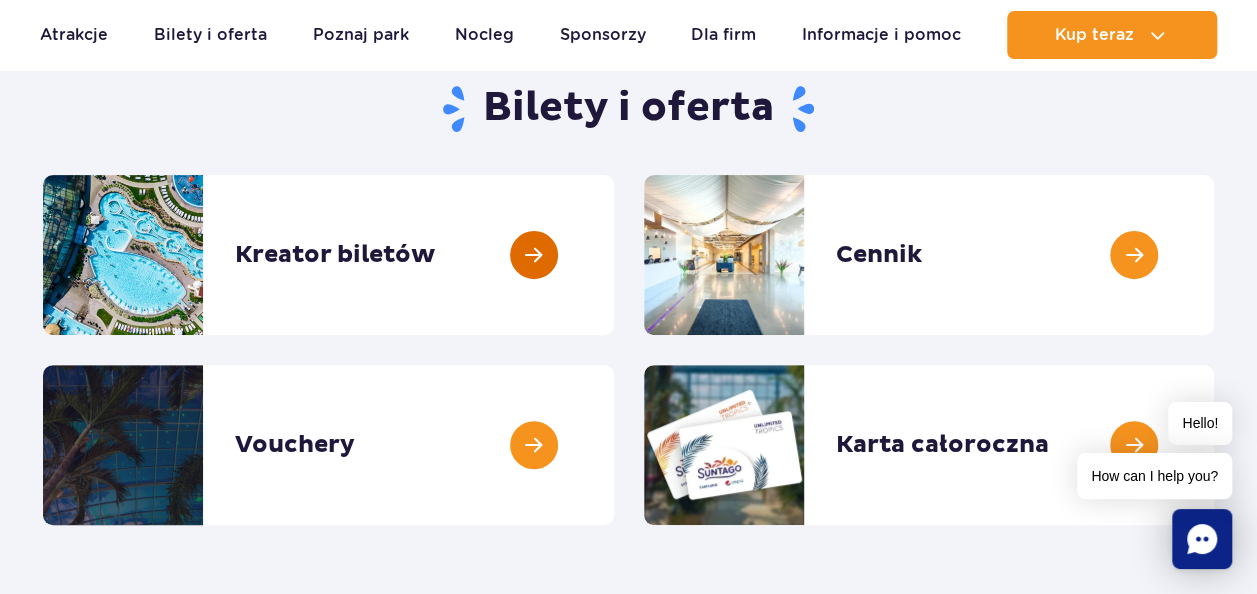 click at bounding box center [614, 255] 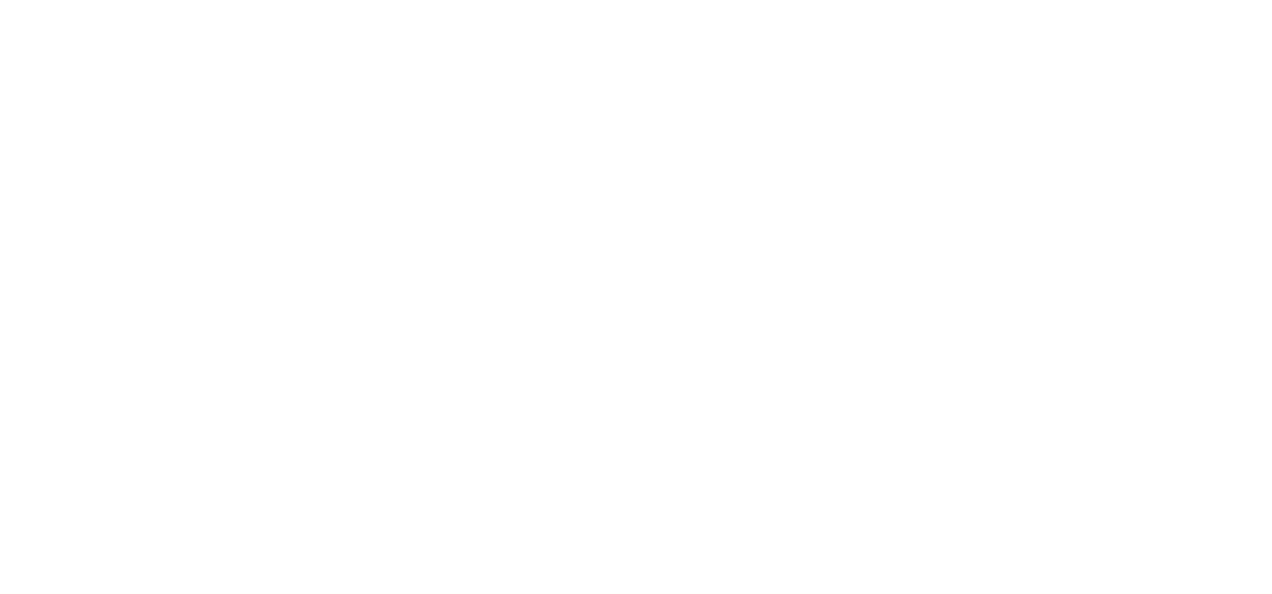 scroll, scrollTop: 0, scrollLeft: 0, axis: both 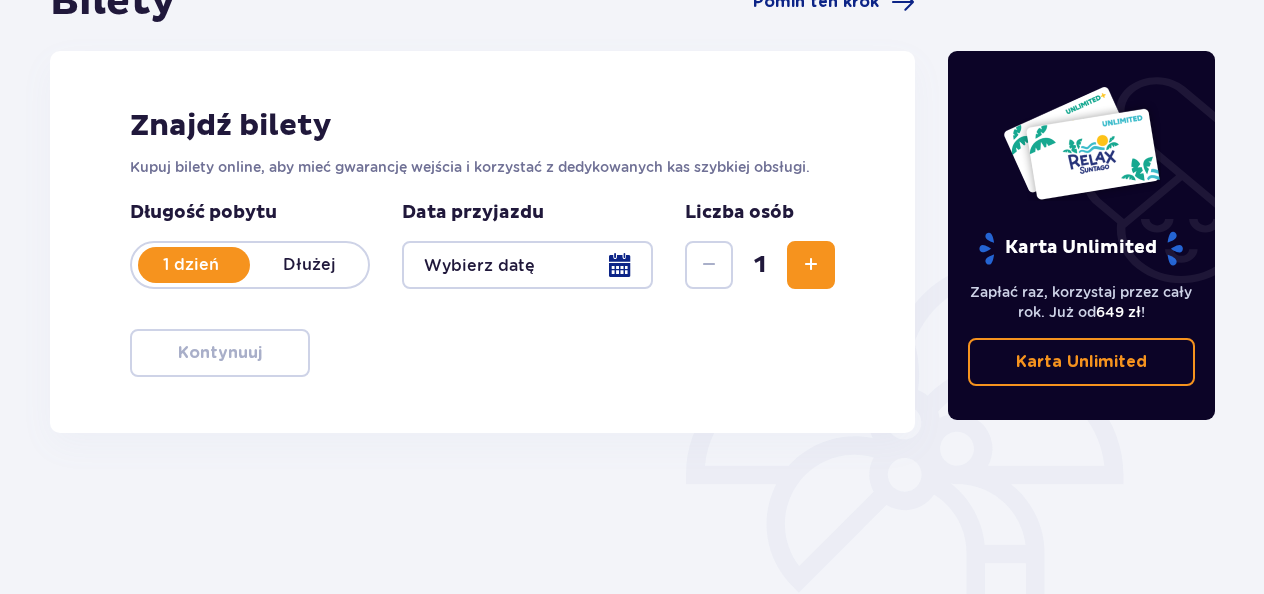 click on "Dłużej" at bounding box center (309, 265) 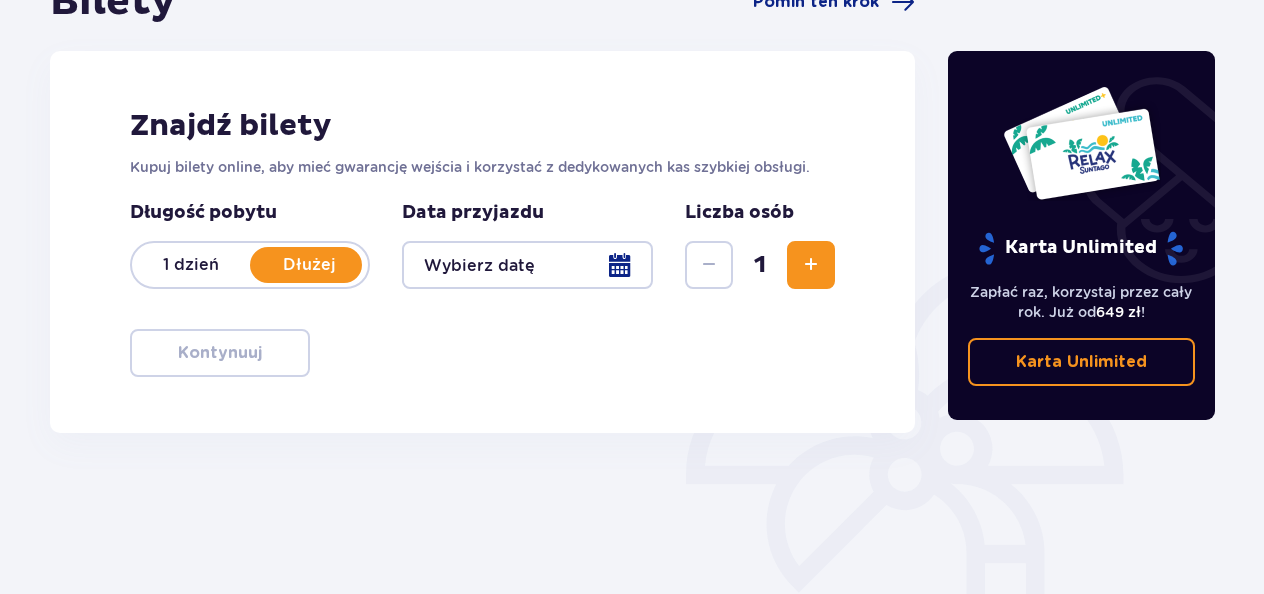 click on "1 dzień" at bounding box center [191, 265] 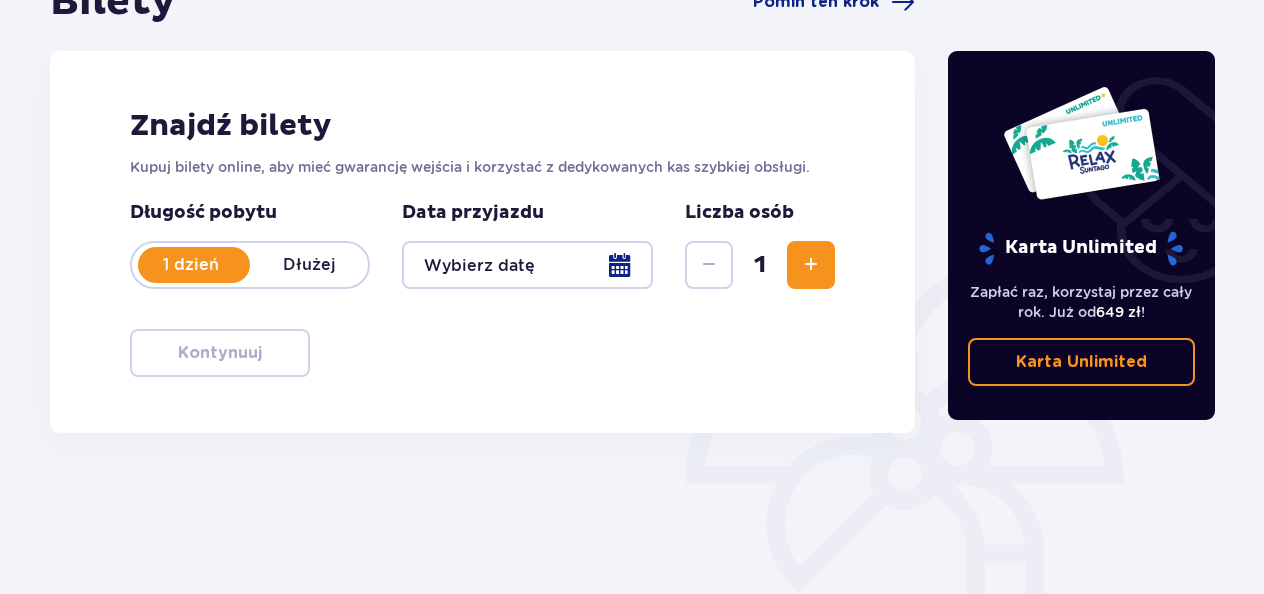 click at bounding box center [527, 265] 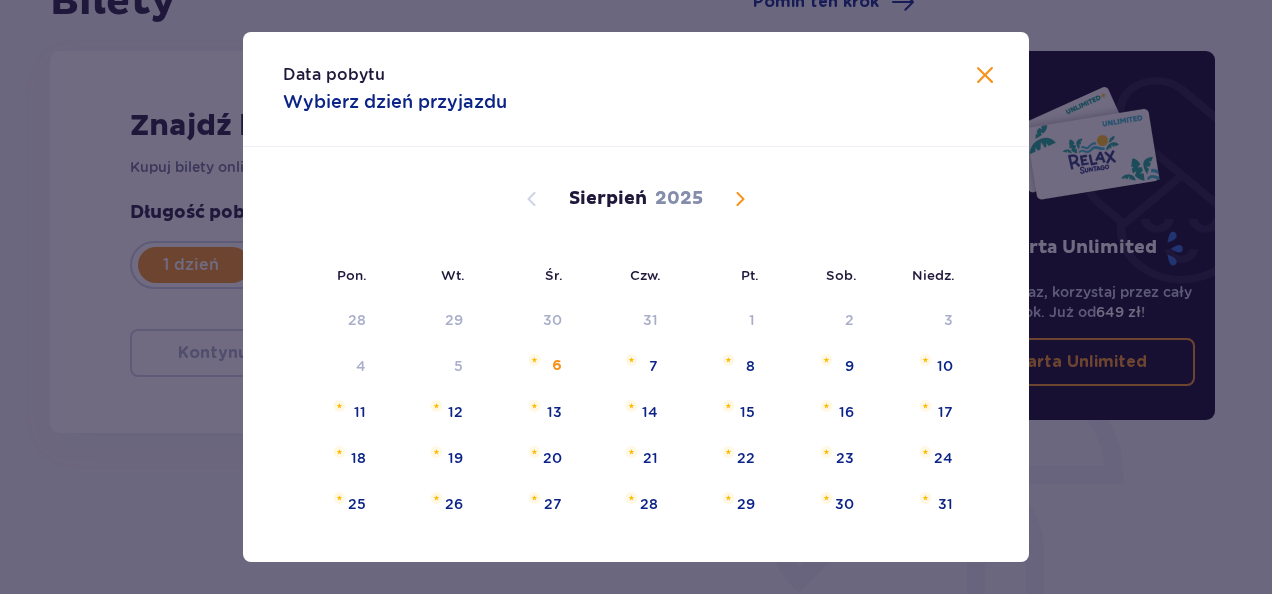 click at bounding box center [740, 199] 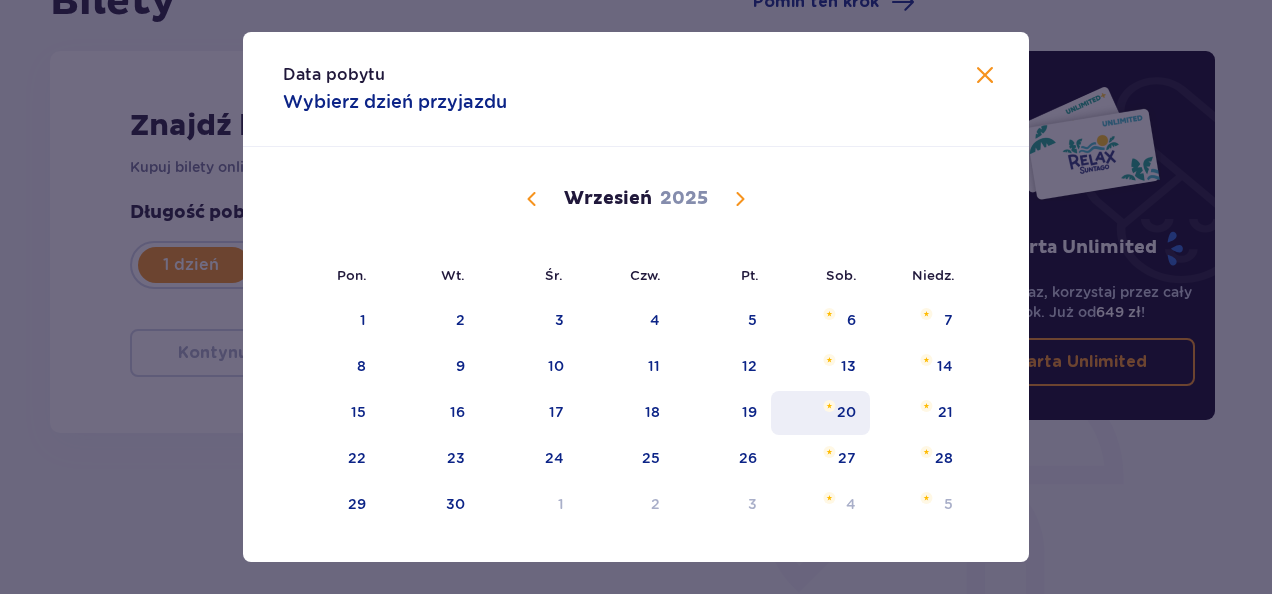 click on "20" at bounding box center [820, 413] 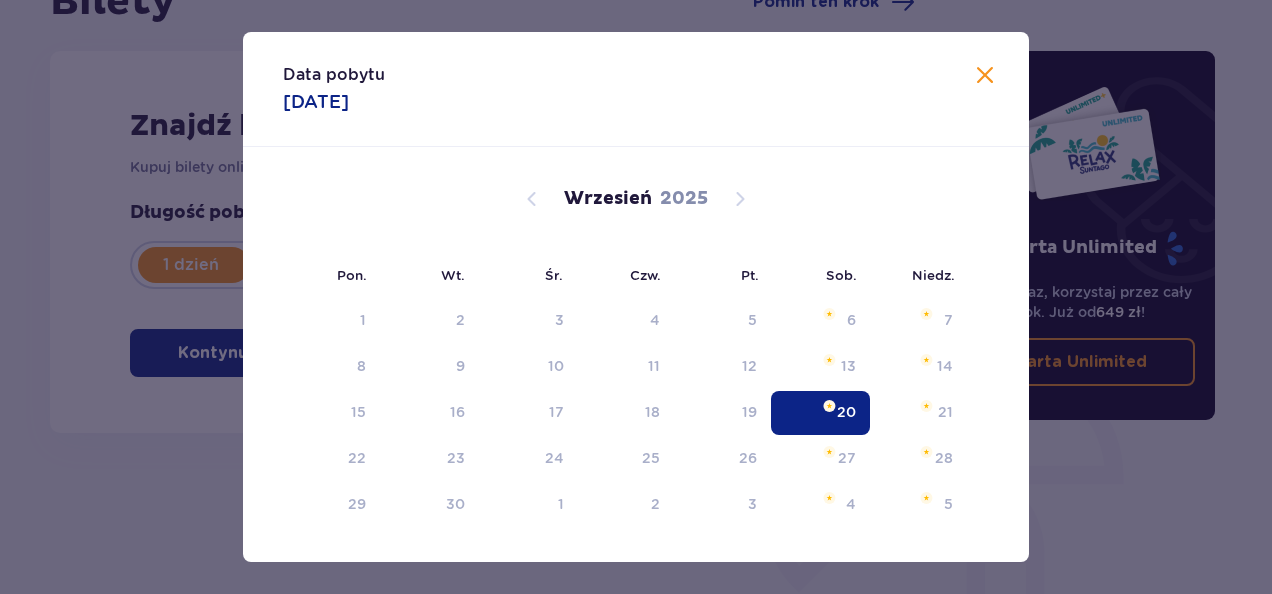 type on "[DATE]" 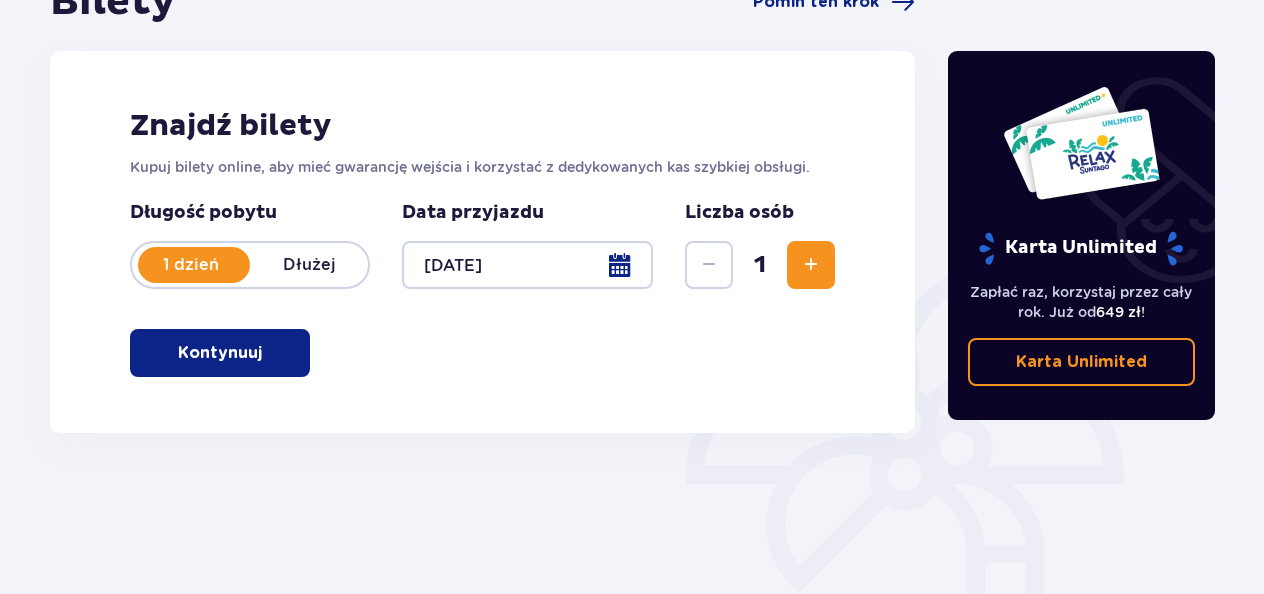 click at bounding box center [811, 265] 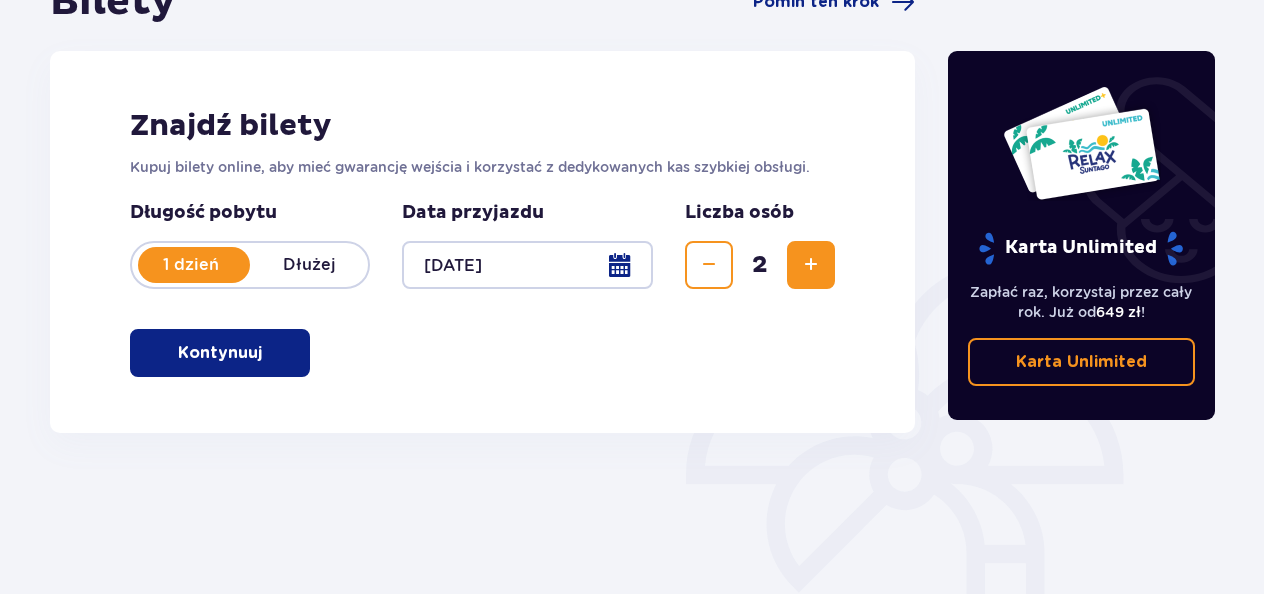 click at bounding box center (266, 353) 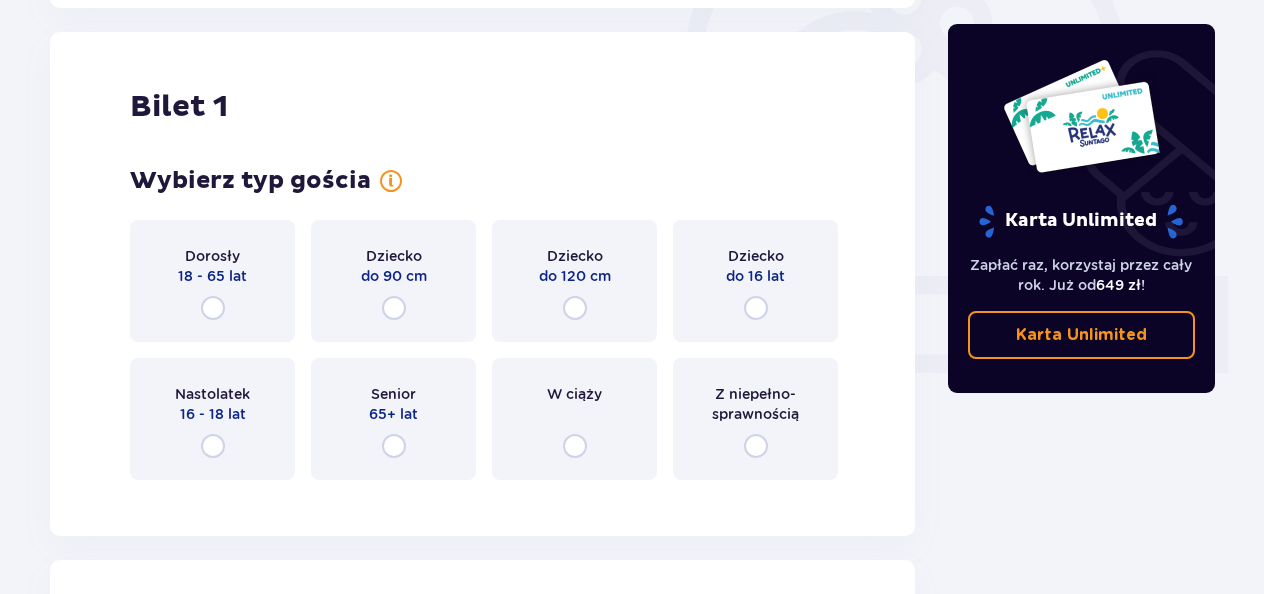 scroll, scrollTop: 668, scrollLeft: 0, axis: vertical 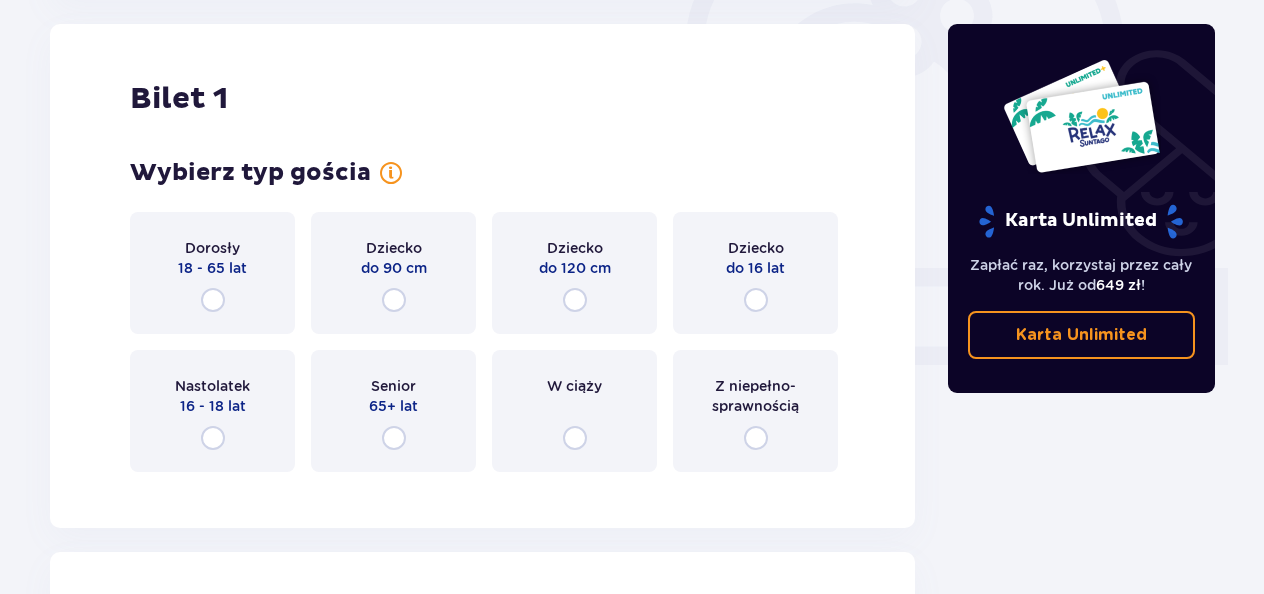 click on "Dorosły 18 - 65 lat" at bounding box center (212, 273) 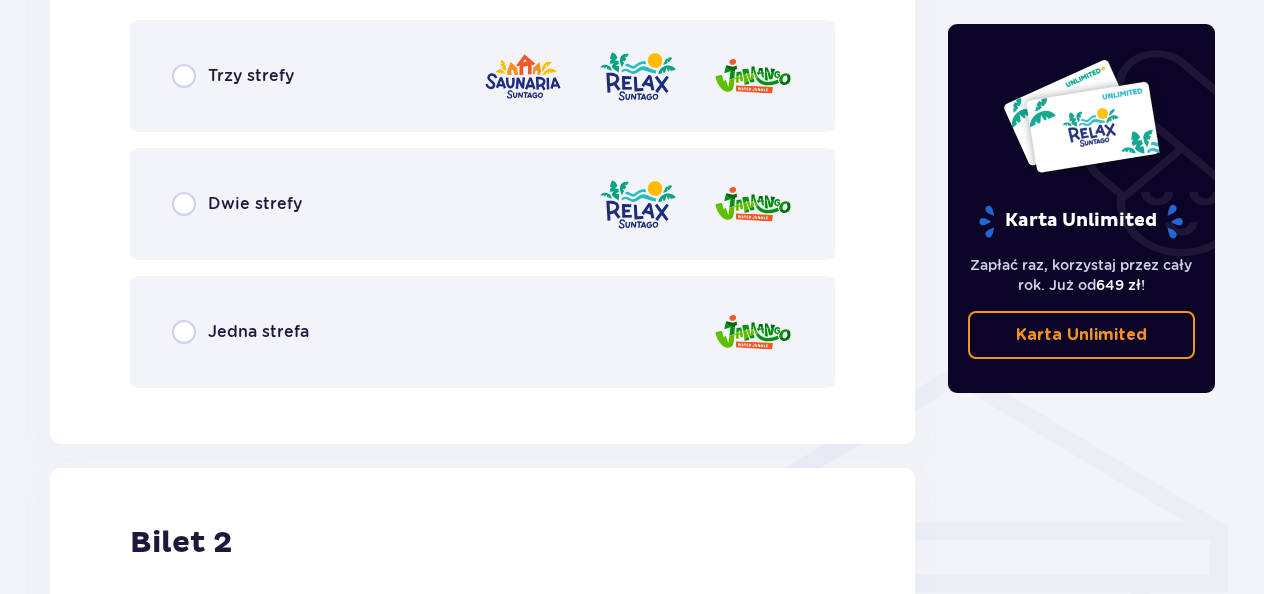 scroll, scrollTop: 1258, scrollLeft: 0, axis: vertical 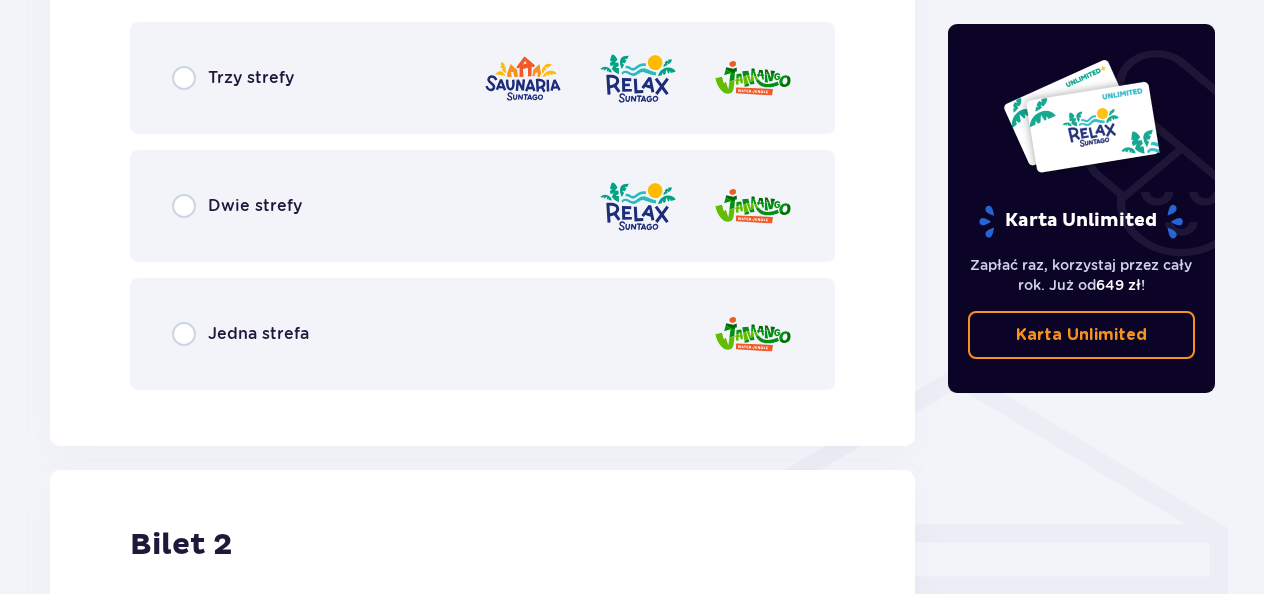 click on "Dwie strefy" at bounding box center (482, 206) 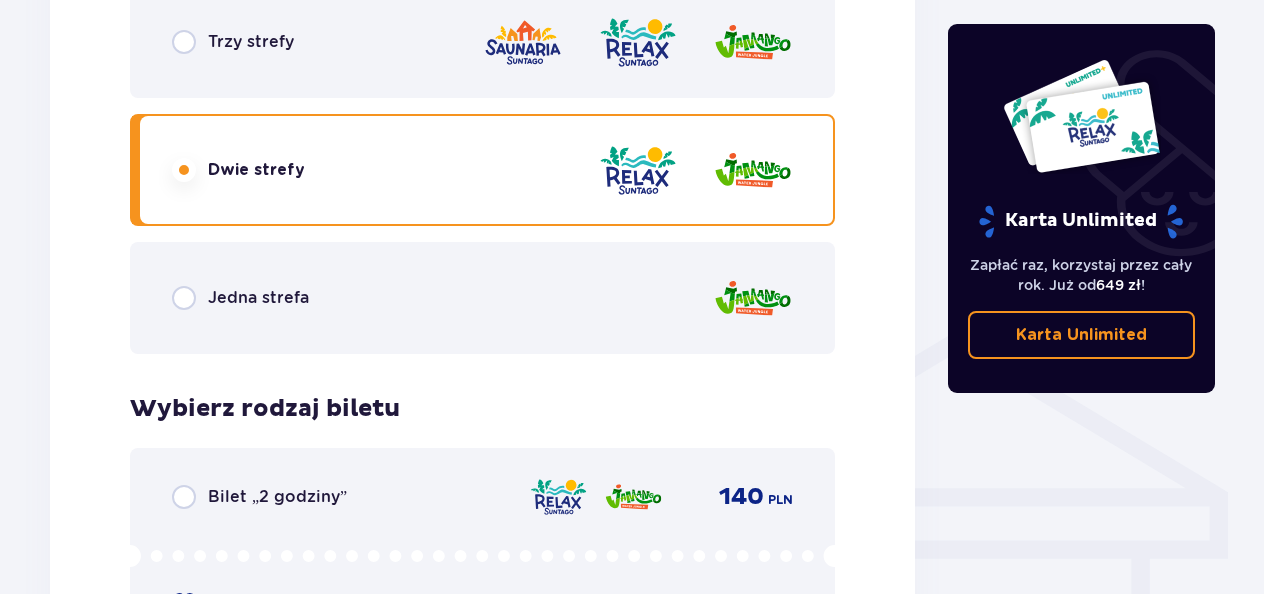 scroll, scrollTop: 1294, scrollLeft: 0, axis: vertical 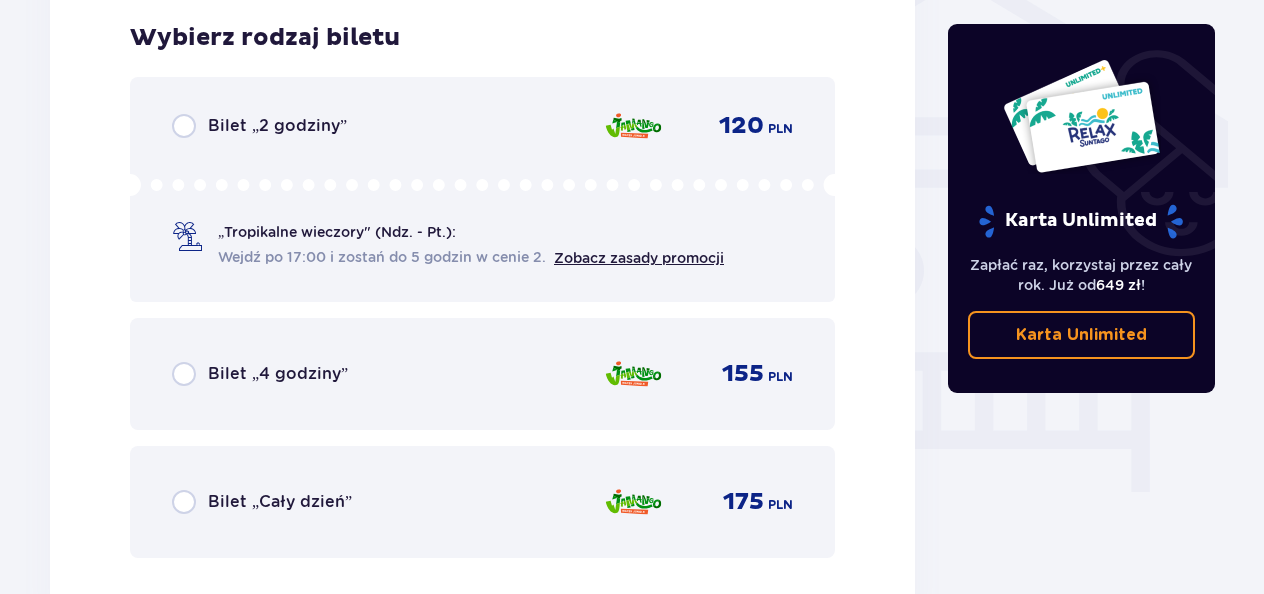 click on "Bilet „4 godziny”   155 PLN" at bounding box center (482, 374) 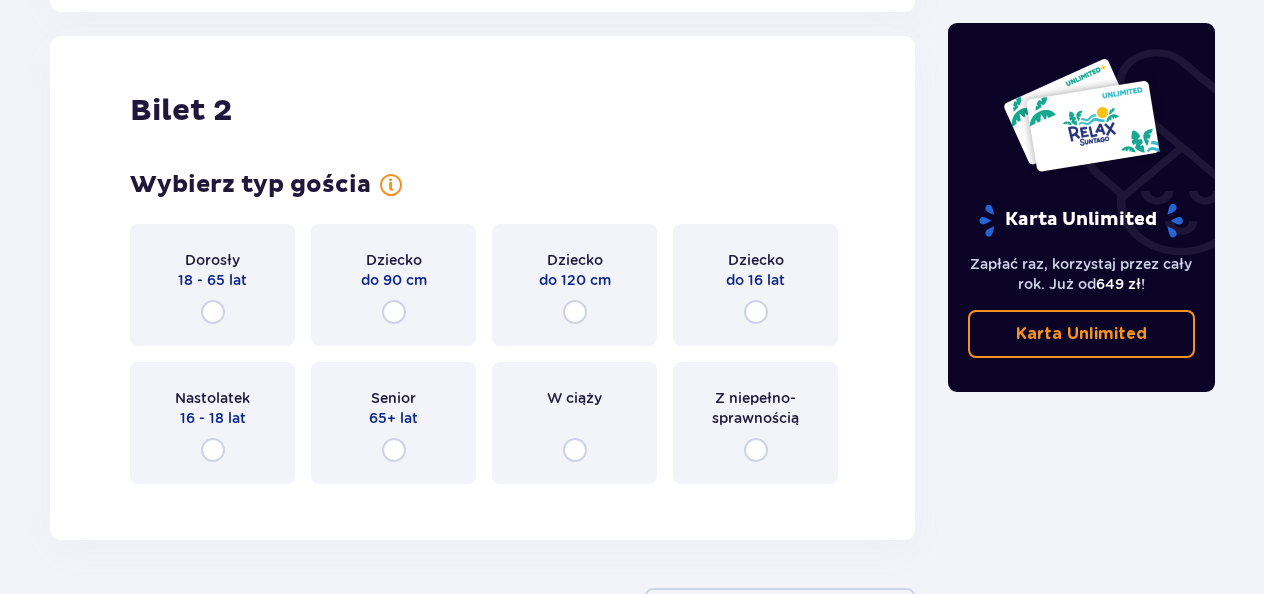 scroll, scrollTop: 2279, scrollLeft: 0, axis: vertical 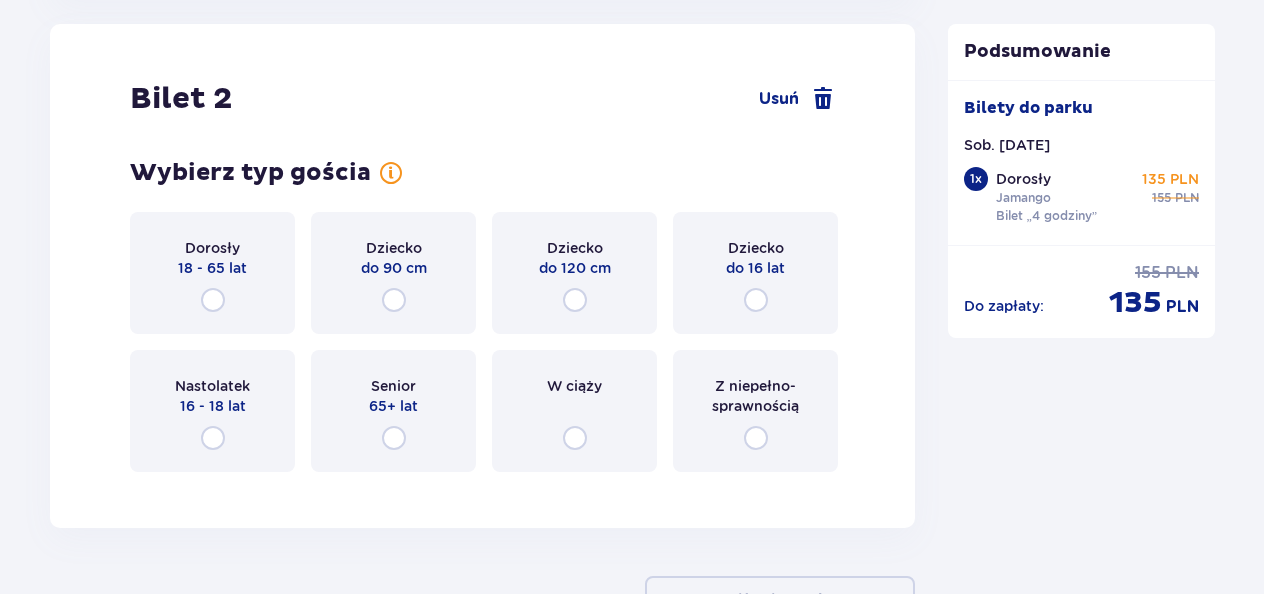 click on "Dorosły 18 - 65 lat" at bounding box center [212, 273] 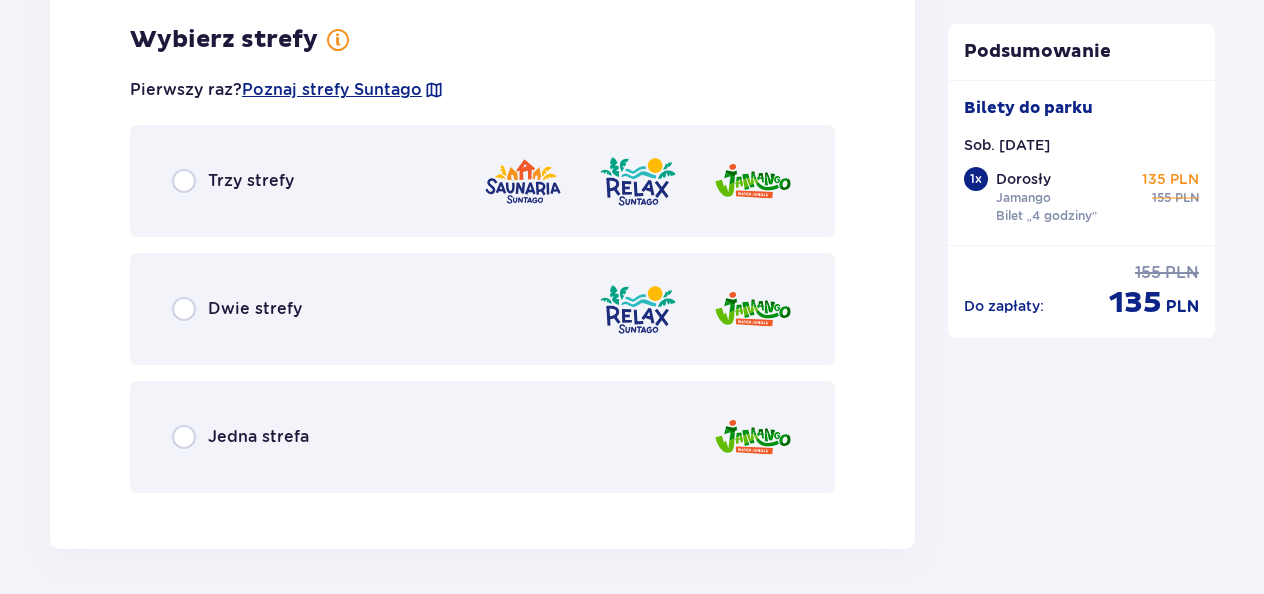 scroll, scrollTop: 2767, scrollLeft: 0, axis: vertical 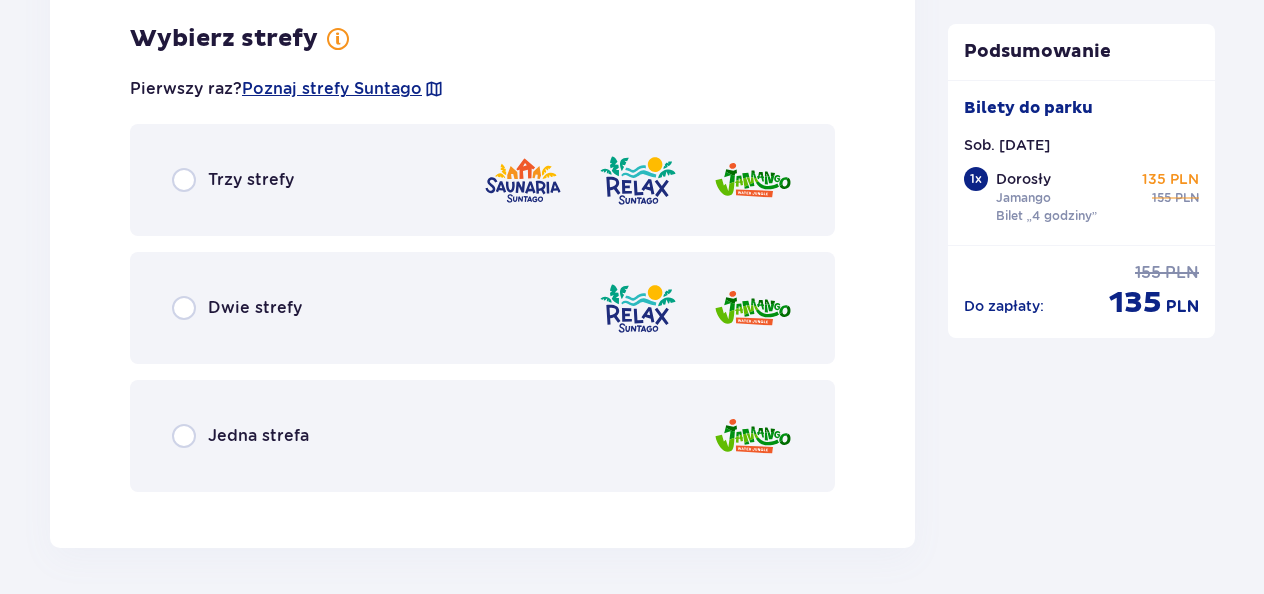 click on "Jedna strefa" at bounding box center [482, 436] 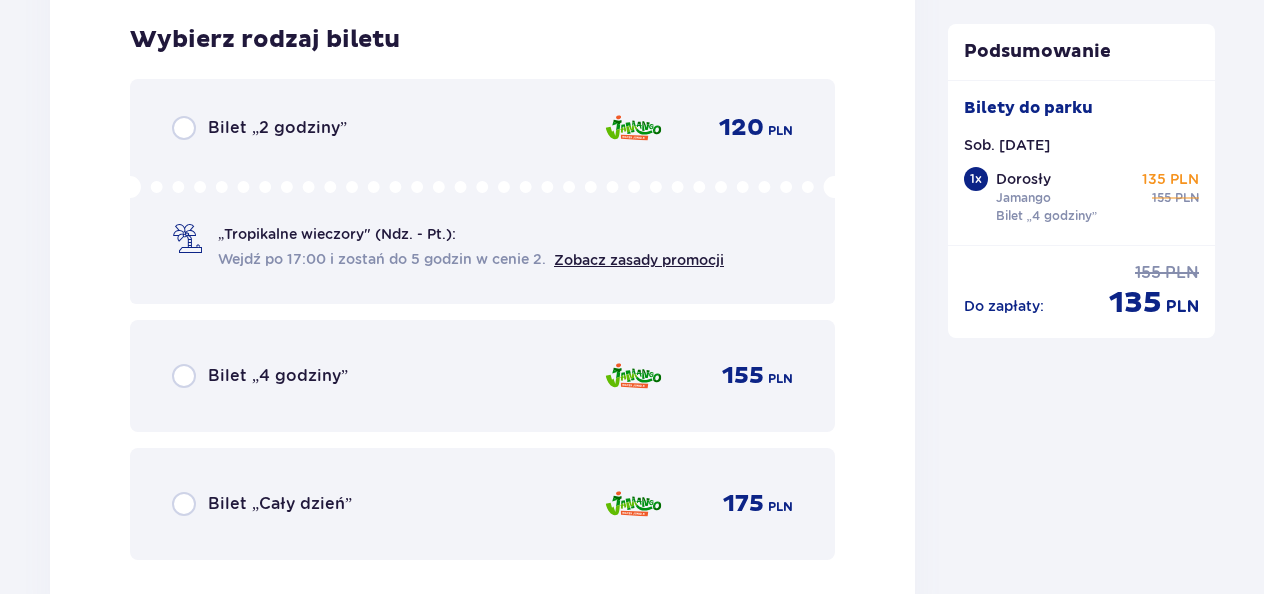 scroll, scrollTop: 3275, scrollLeft: 0, axis: vertical 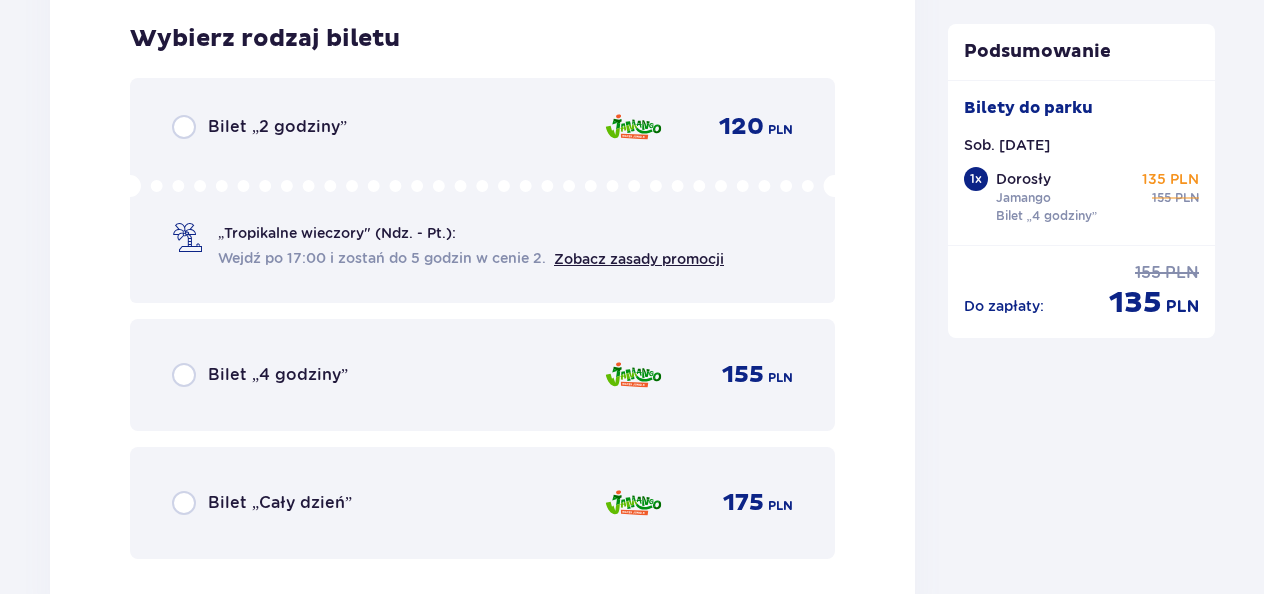 click on "Bilet „4 godziny”   155 PLN" at bounding box center [482, 375] 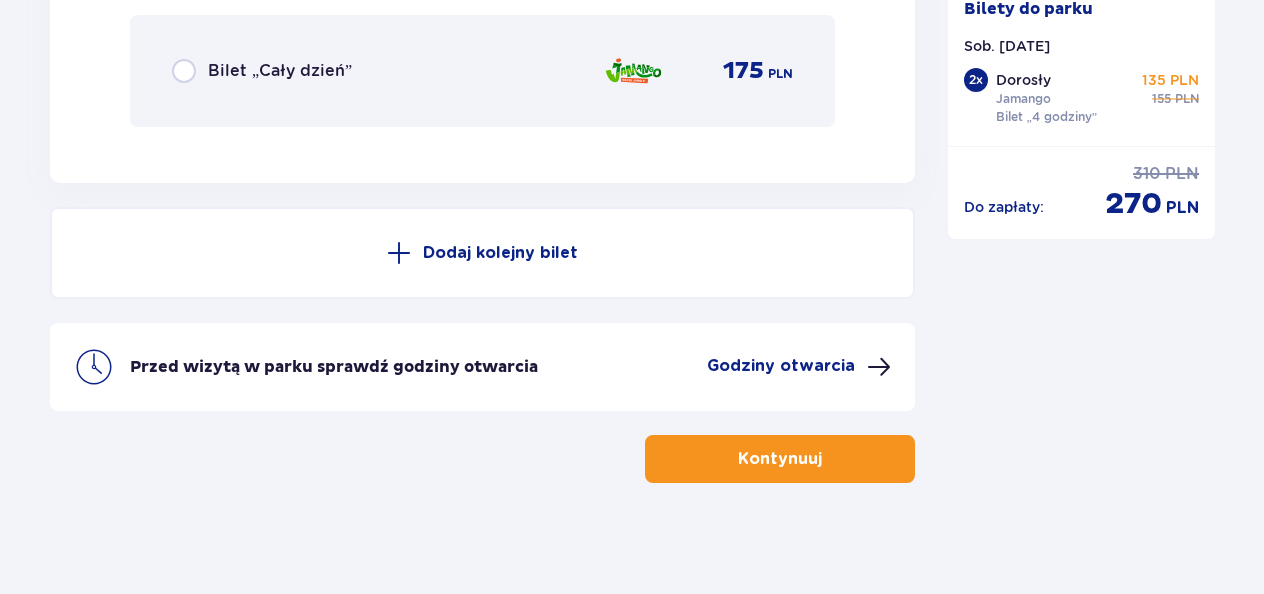 scroll, scrollTop: 3716, scrollLeft: 0, axis: vertical 